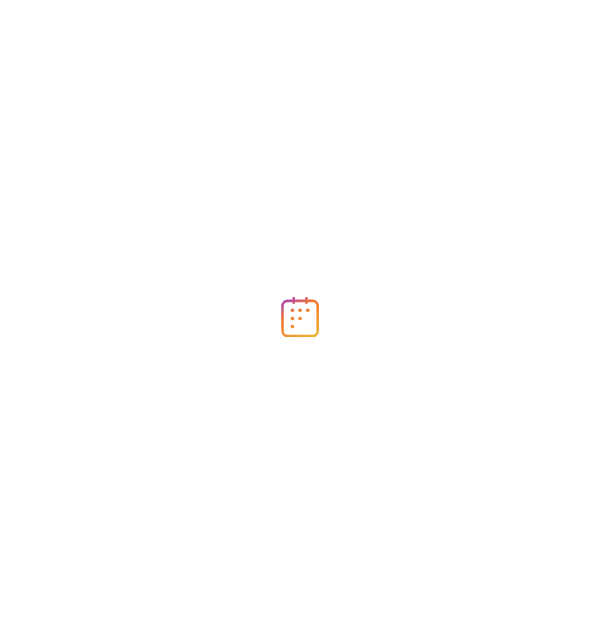 scroll, scrollTop: 0, scrollLeft: 0, axis: both 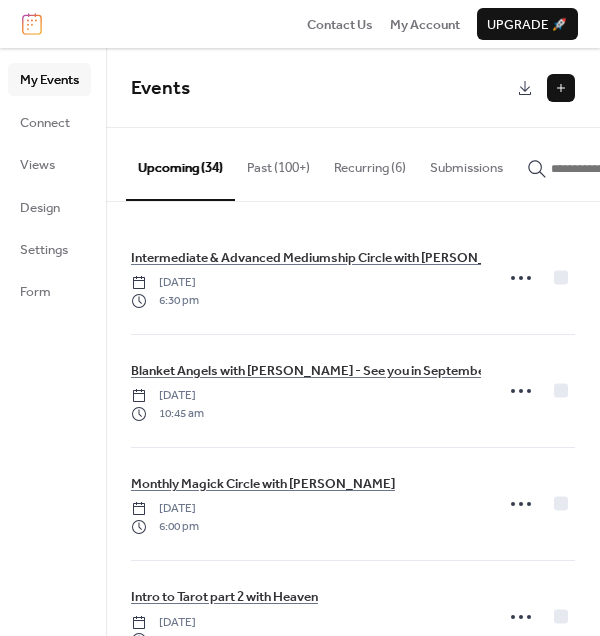 click at bounding box center [561, 88] 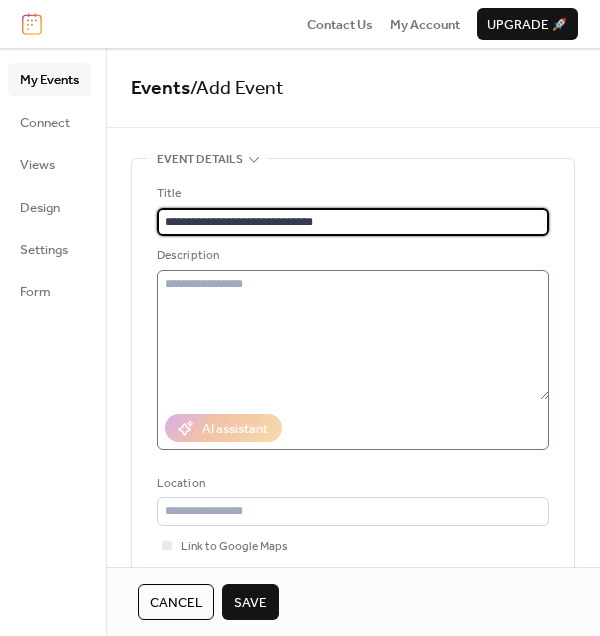 type on "**********" 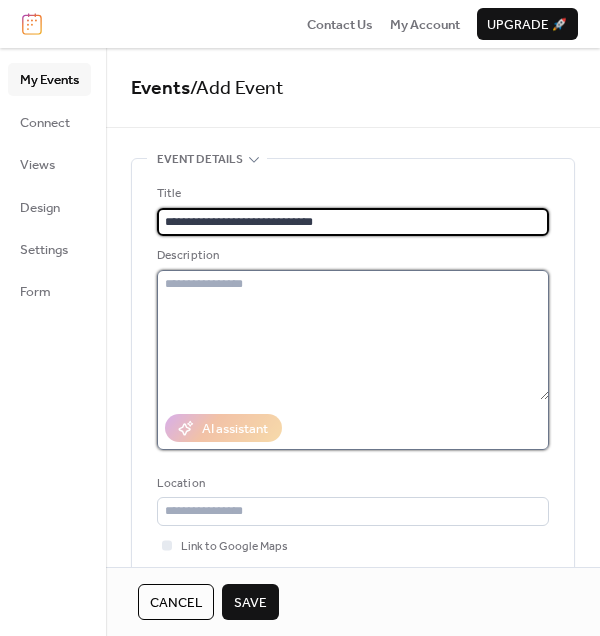 click at bounding box center [353, 335] 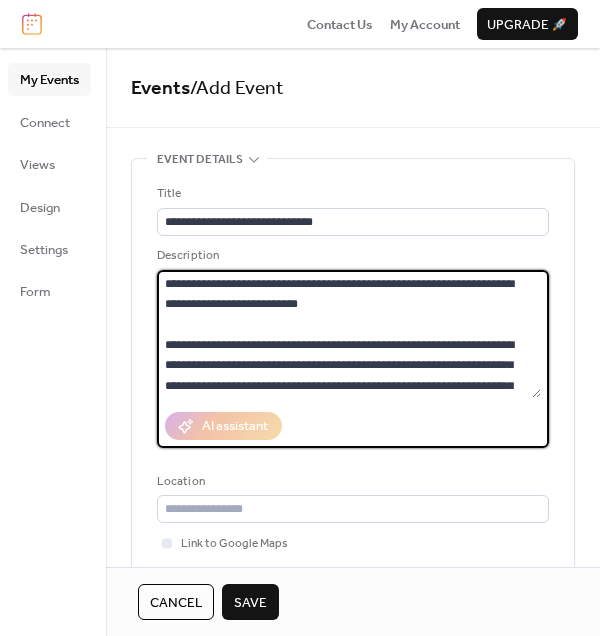scroll, scrollTop: 17, scrollLeft: 0, axis: vertical 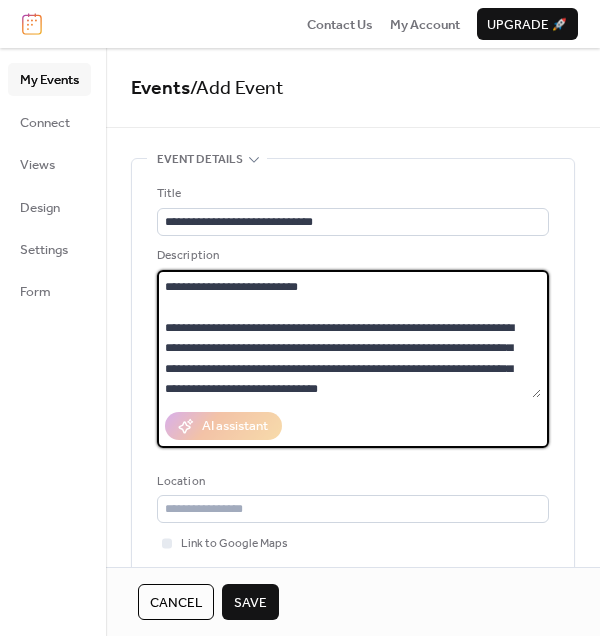 click on "**********" at bounding box center [349, 334] 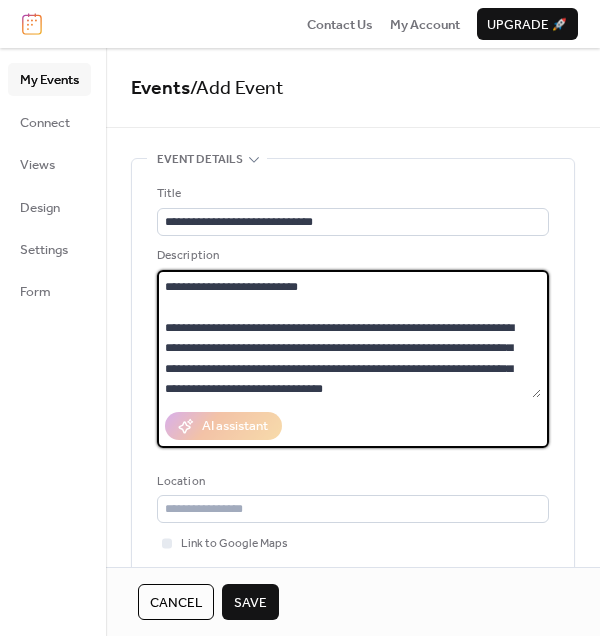 click on "**********" at bounding box center [349, 334] 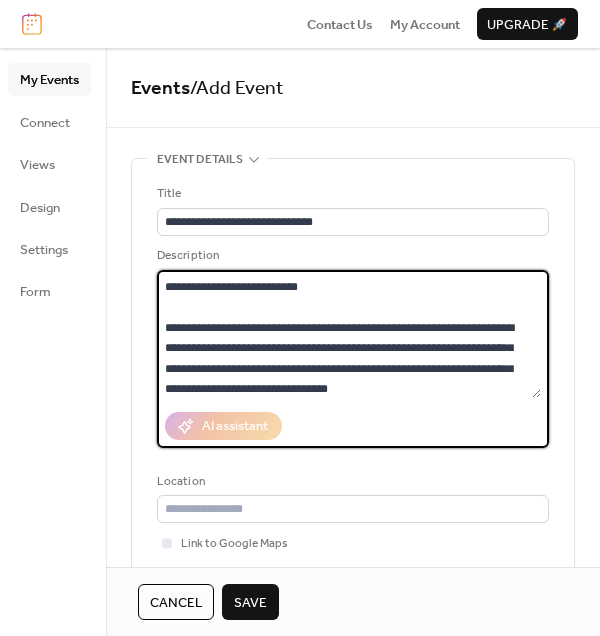click on "**********" at bounding box center [349, 334] 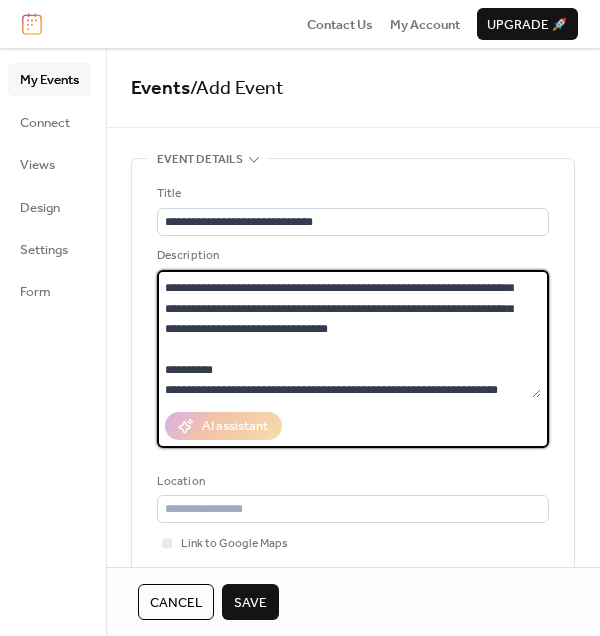 scroll, scrollTop: 100, scrollLeft: 0, axis: vertical 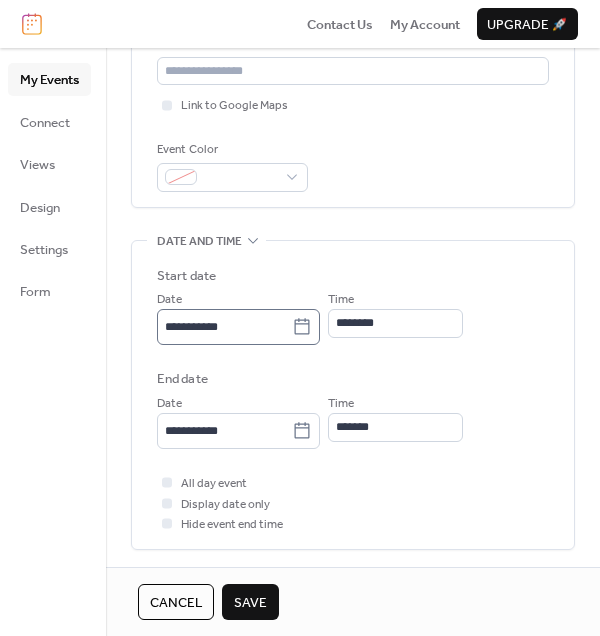 type on "**********" 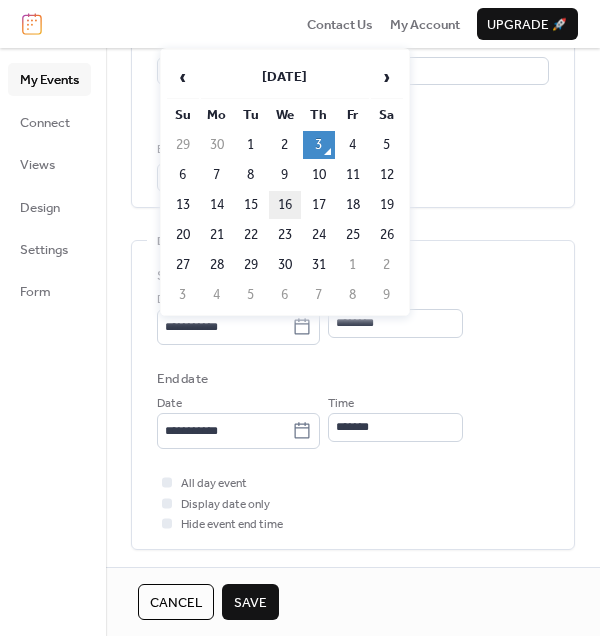 click on "16" at bounding box center (285, 205) 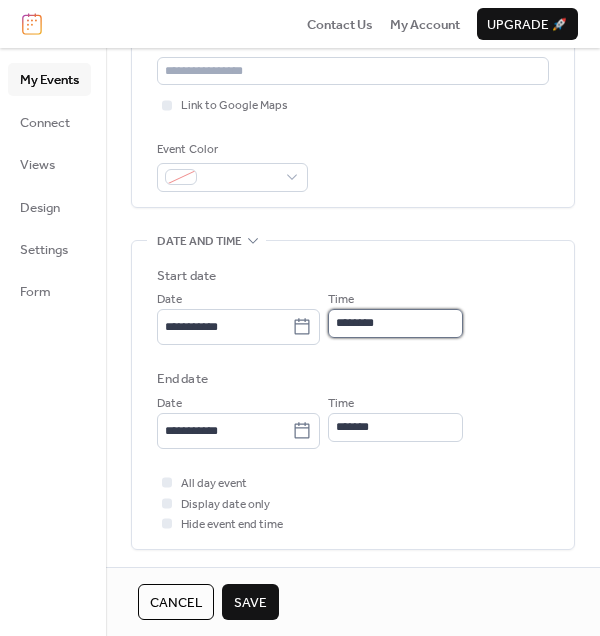 click on "********" at bounding box center [395, 323] 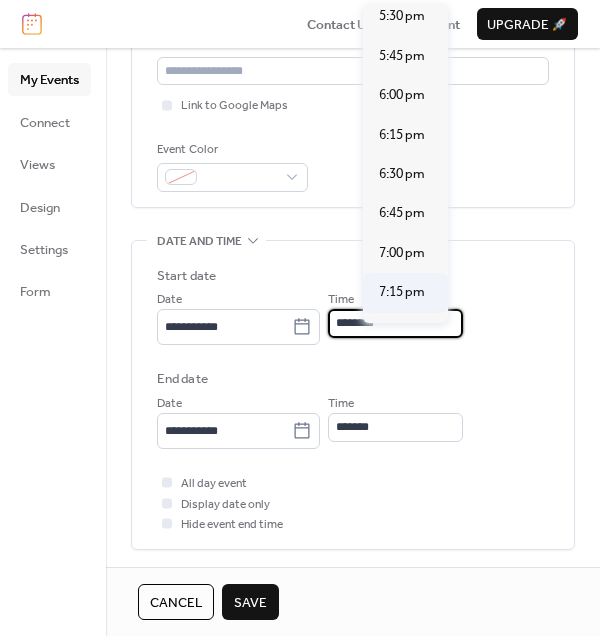 scroll, scrollTop: 2767, scrollLeft: 0, axis: vertical 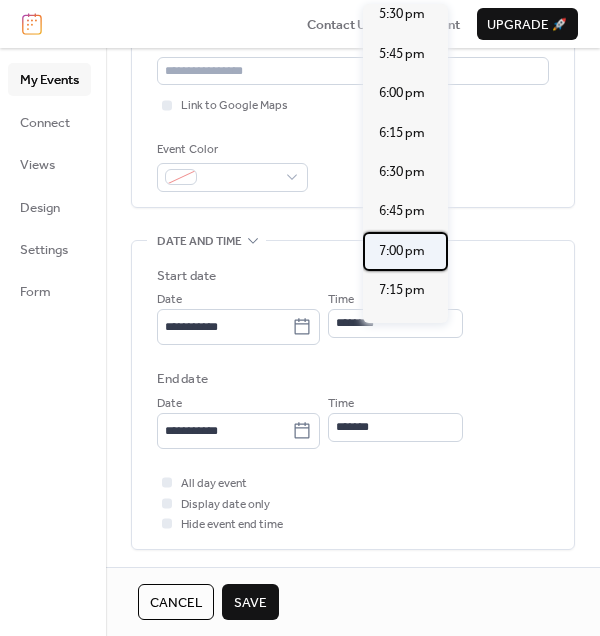 click on "7:00 pm" at bounding box center [402, 251] 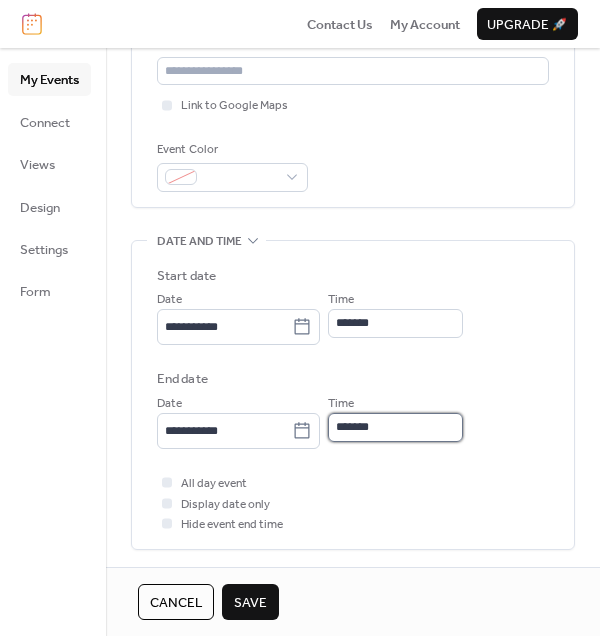 click on "*******" at bounding box center [395, 427] 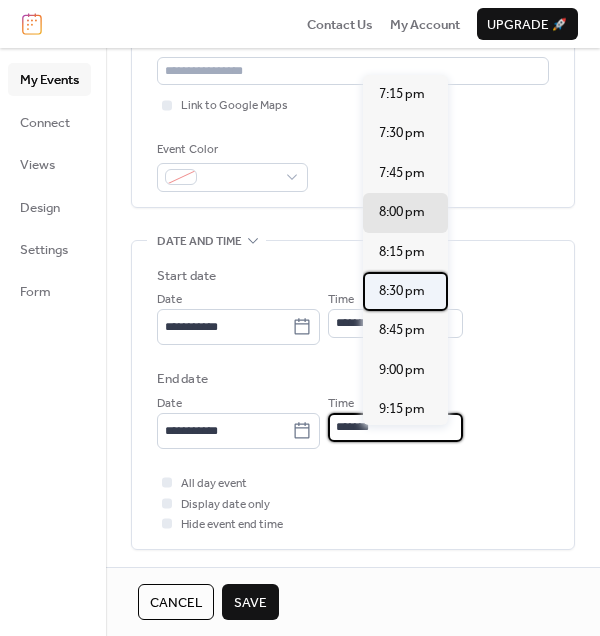 click on "8:30 pm" at bounding box center [402, 291] 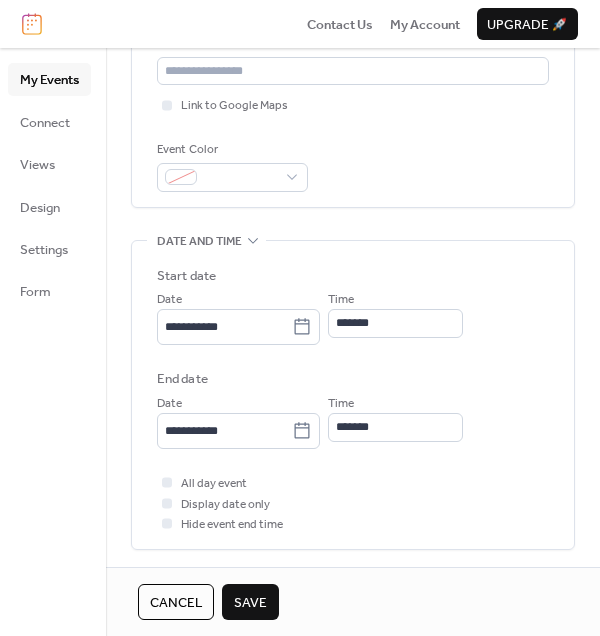 type on "*******" 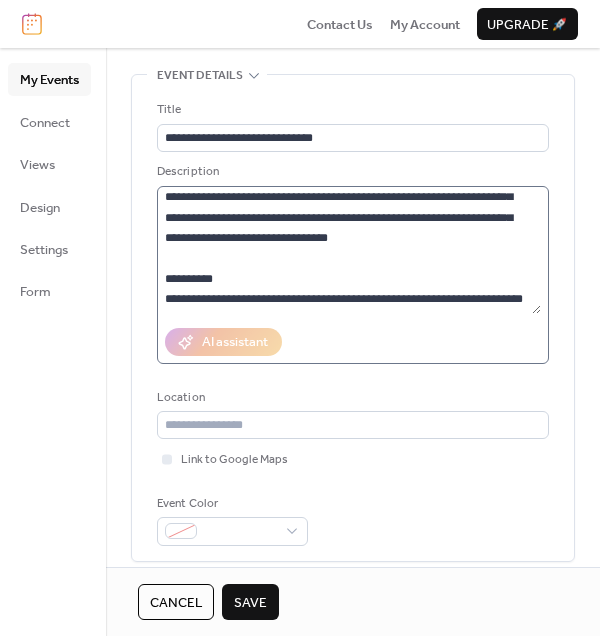 scroll, scrollTop: 83, scrollLeft: 0, axis: vertical 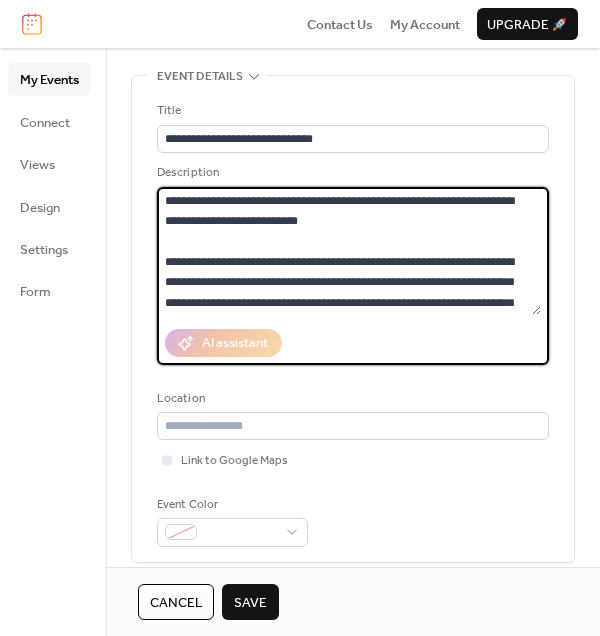 click on "**********" at bounding box center [349, 251] 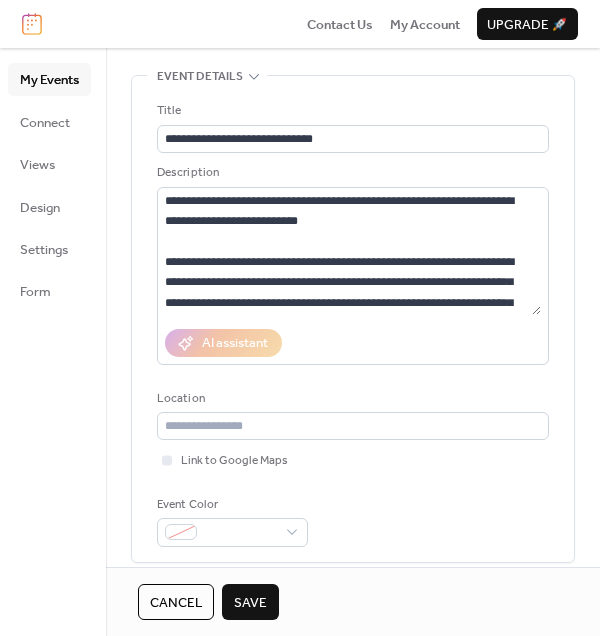 click on "Save" at bounding box center (250, 603) 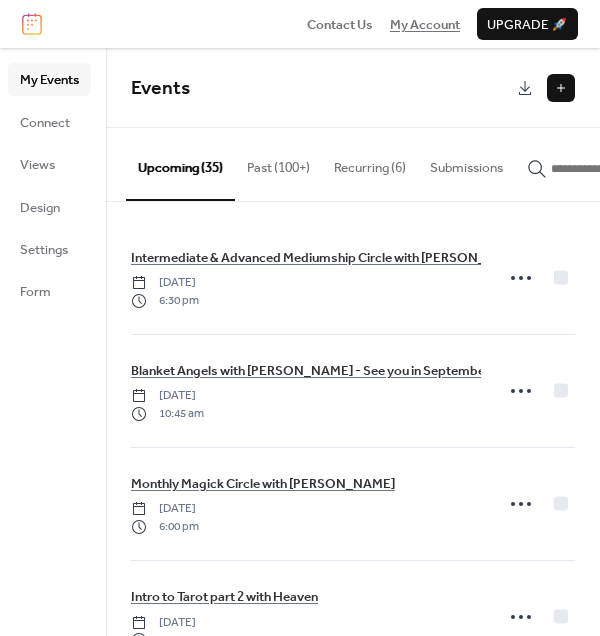 scroll, scrollTop: 0, scrollLeft: 0, axis: both 